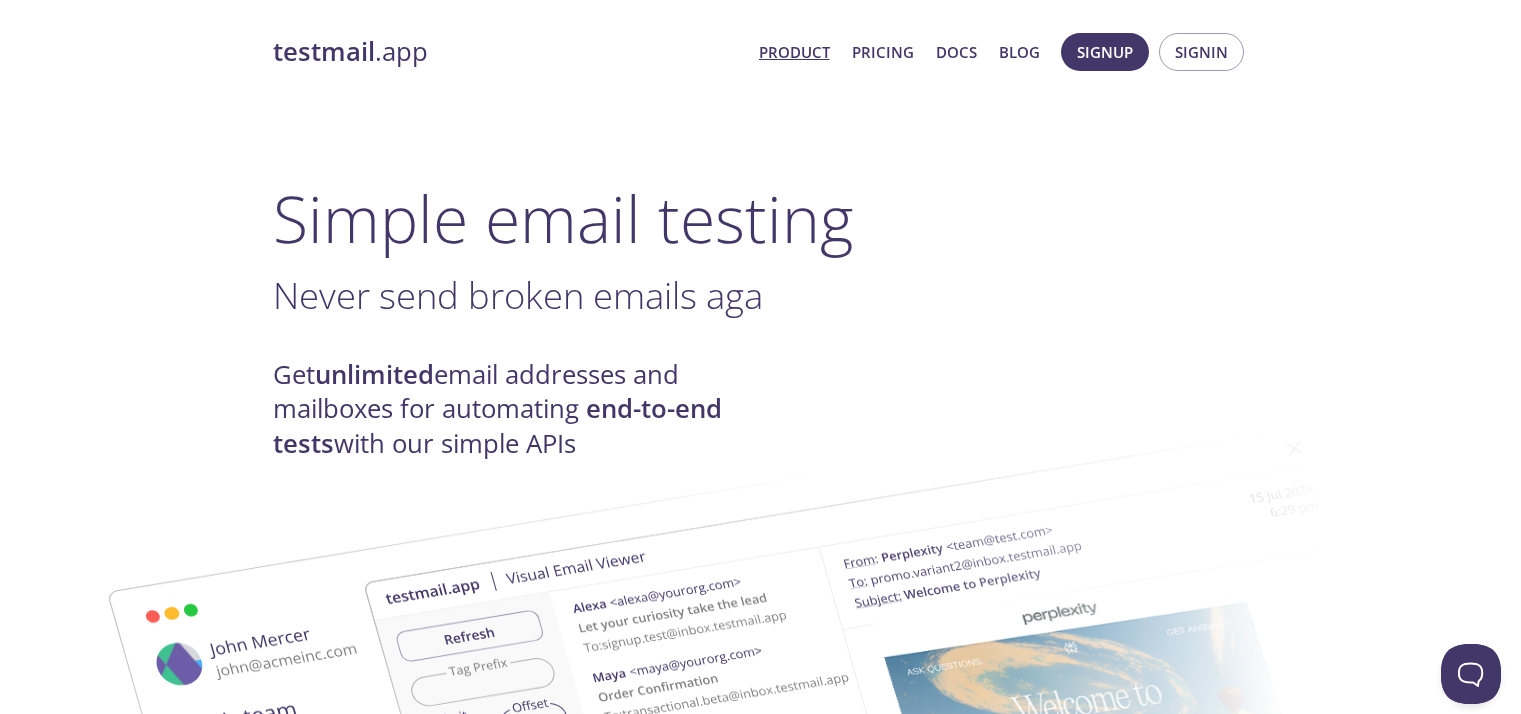 scroll, scrollTop: 0, scrollLeft: 0, axis: both 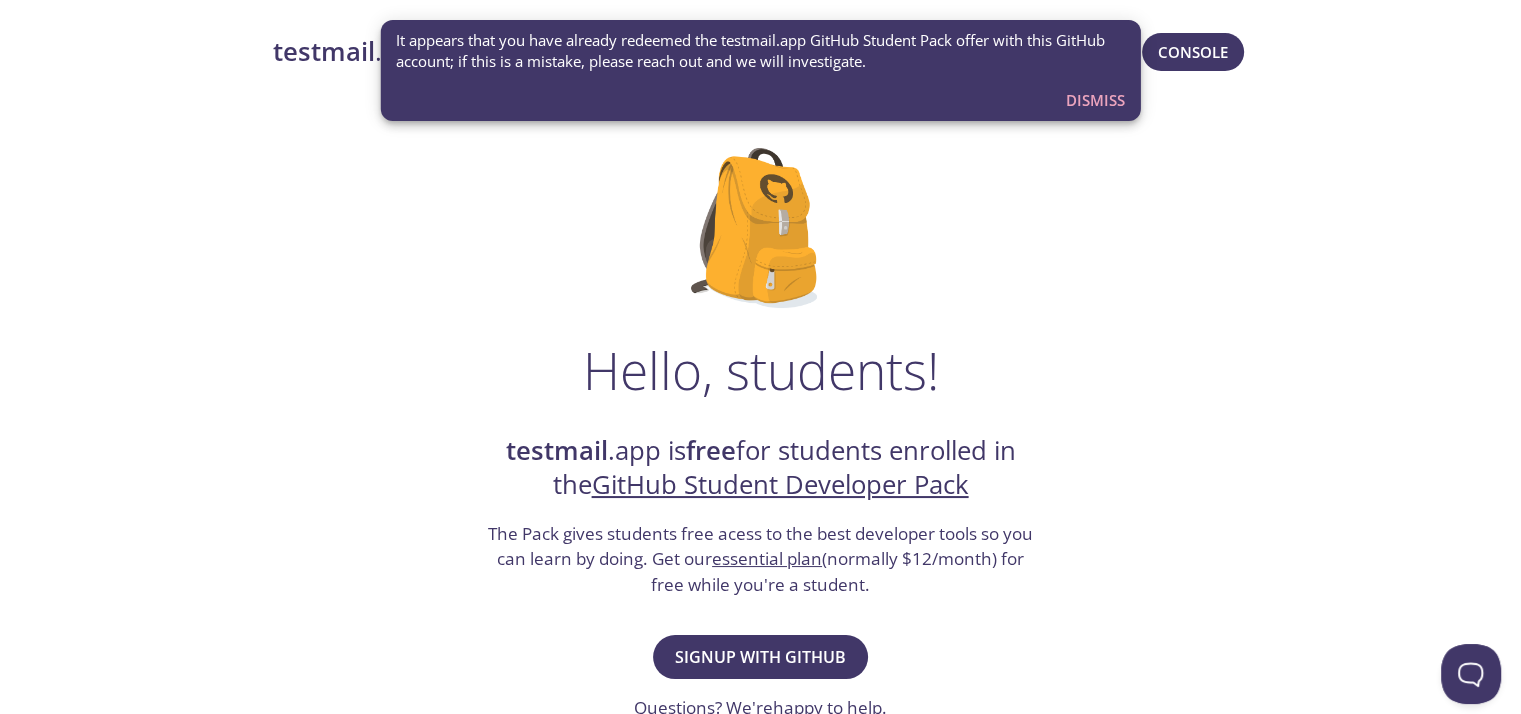 click on "Dismiss" at bounding box center [1095, 100] 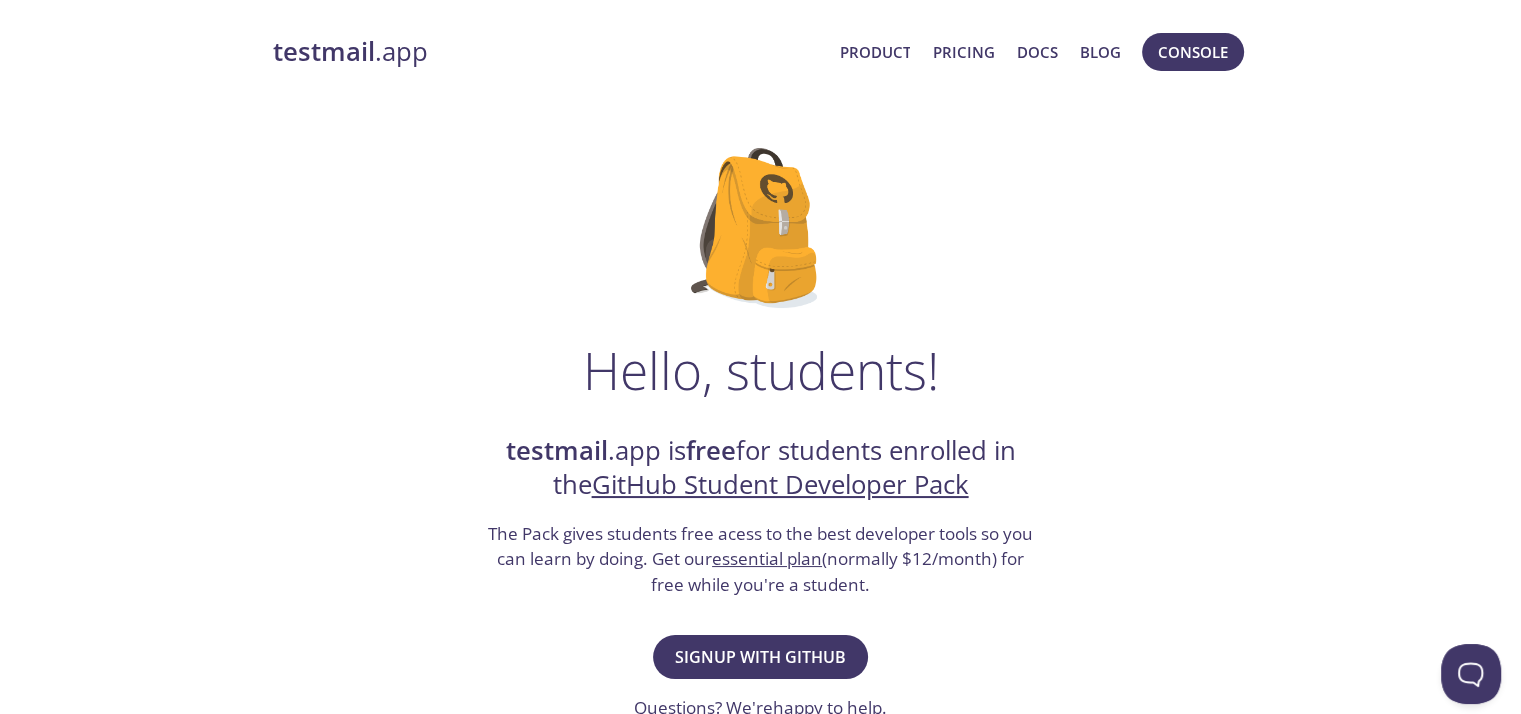 scroll, scrollTop: 200, scrollLeft: 0, axis: vertical 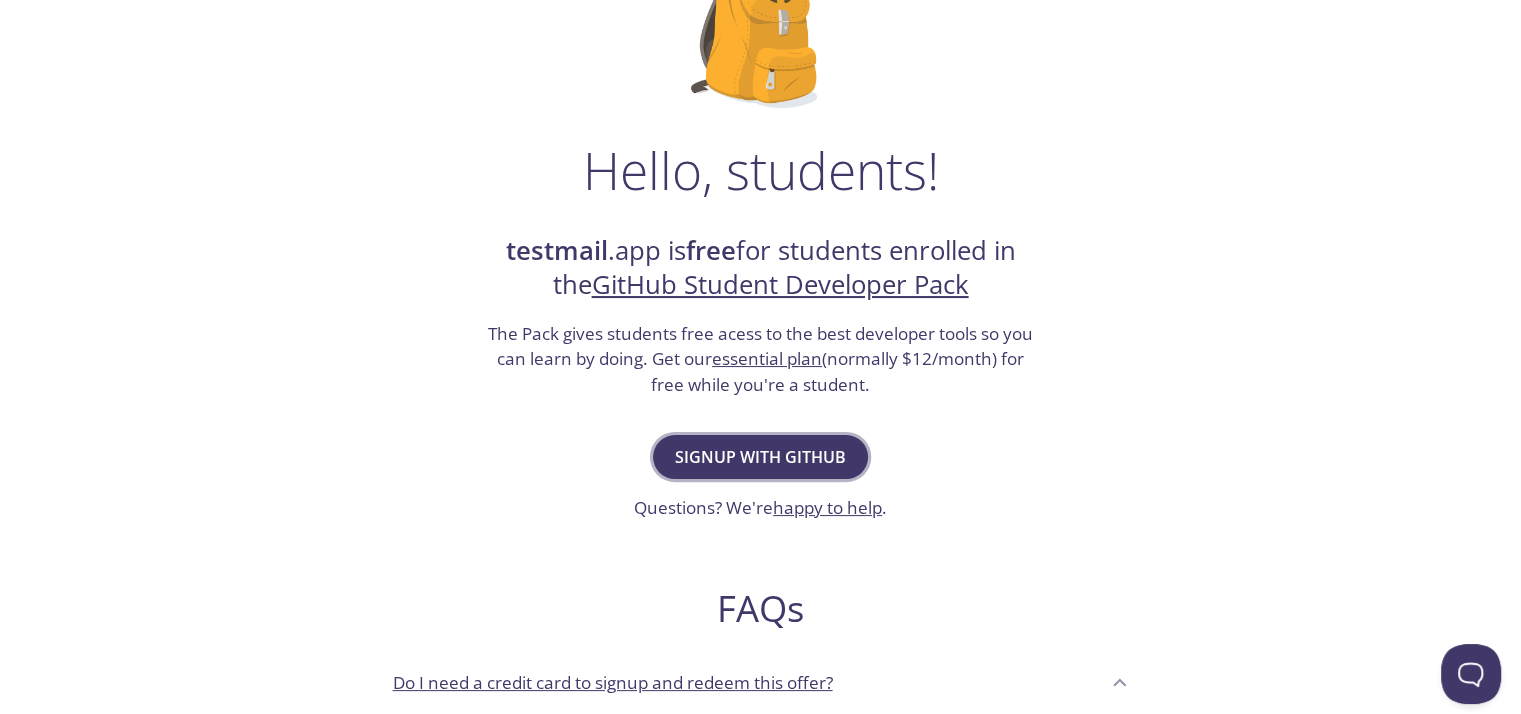 click on "Signup with GitHub" at bounding box center (760, 457) 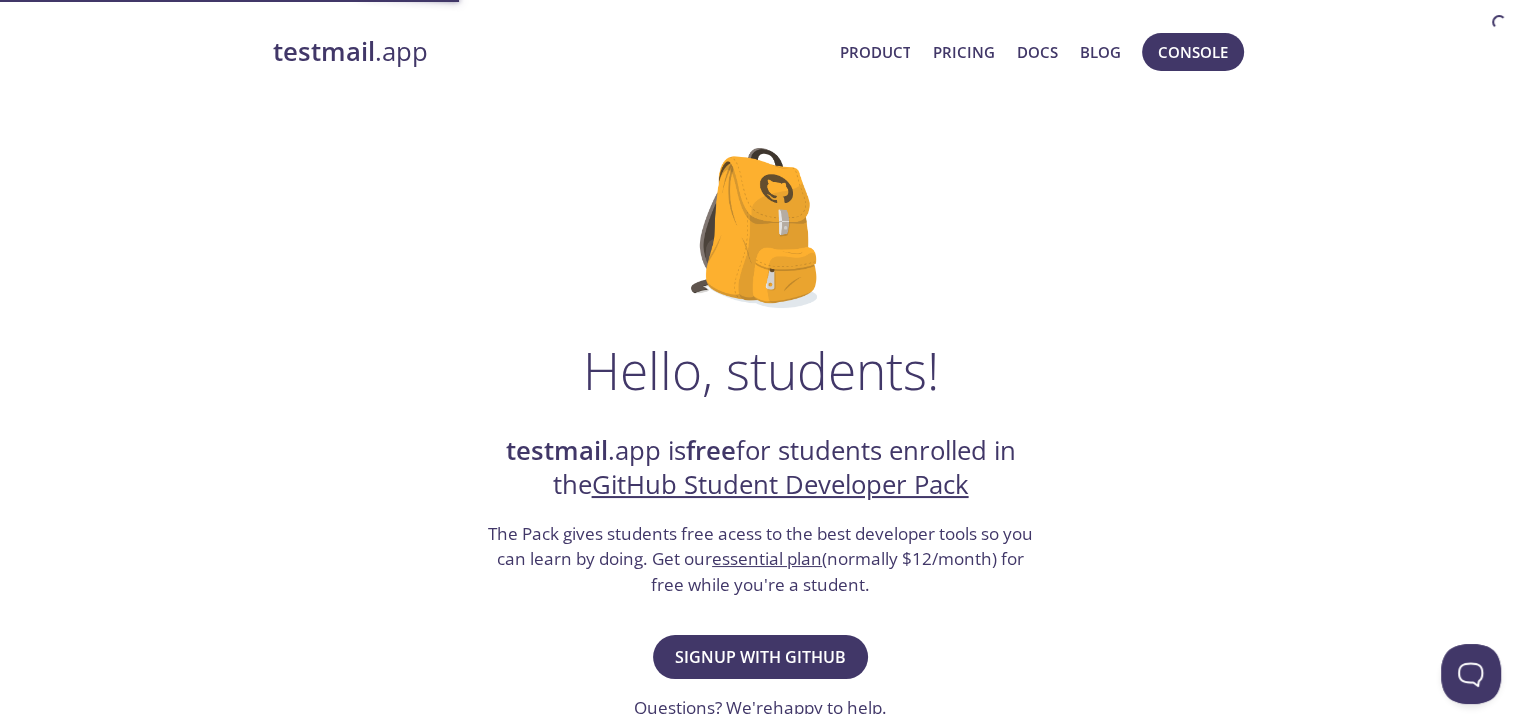 scroll, scrollTop: 100, scrollLeft: 0, axis: vertical 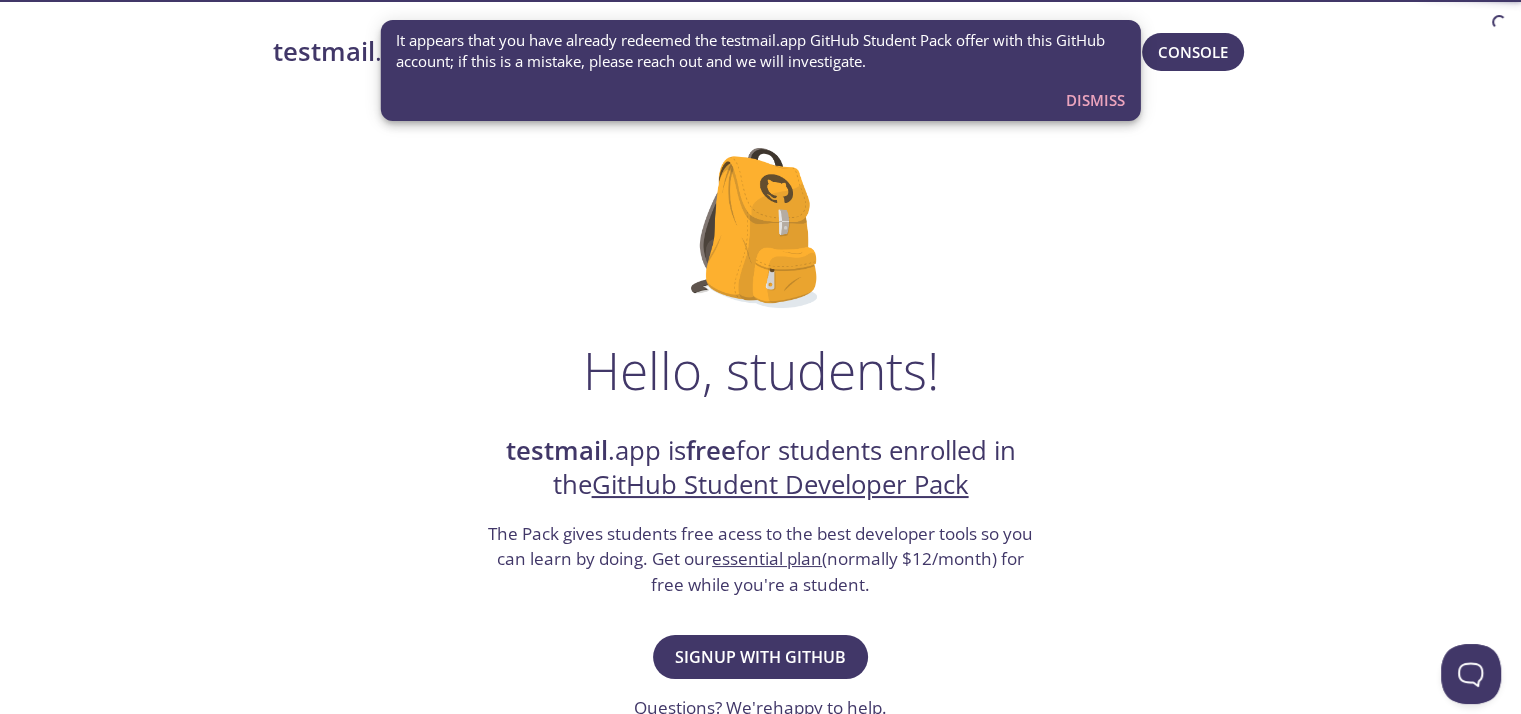 click on "Dismiss" at bounding box center (1095, 100) 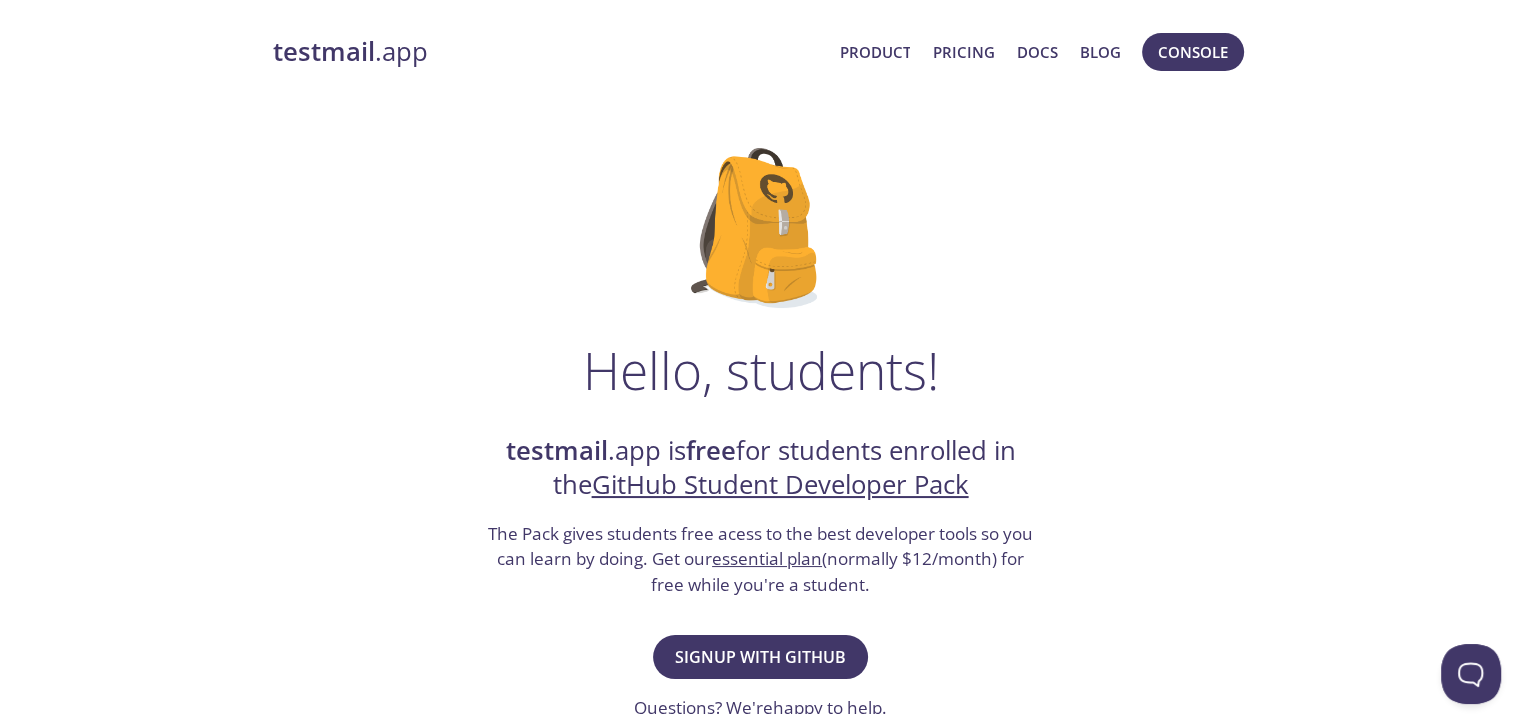 click on "testmail .app" at bounding box center [548, 52] 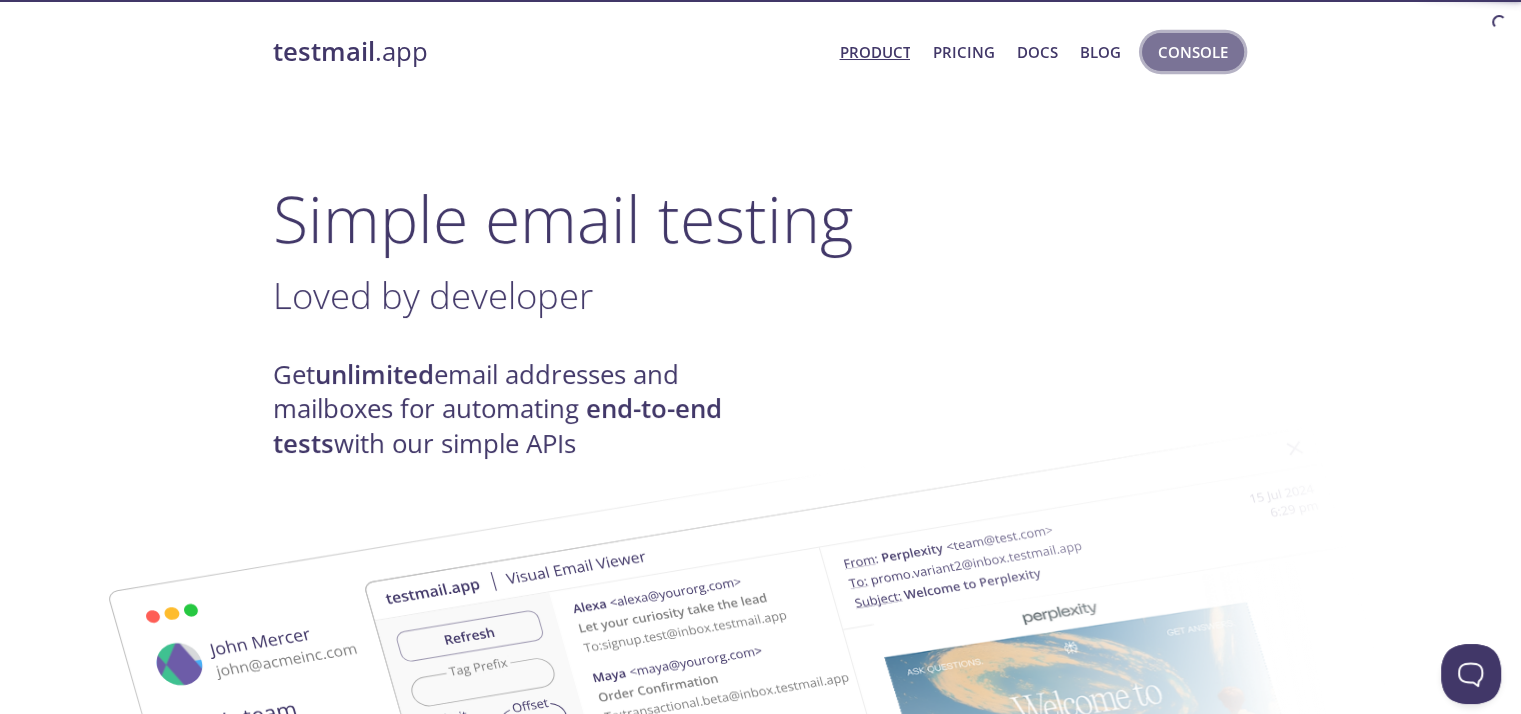 click on "Console" at bounding box center (1193, 52) 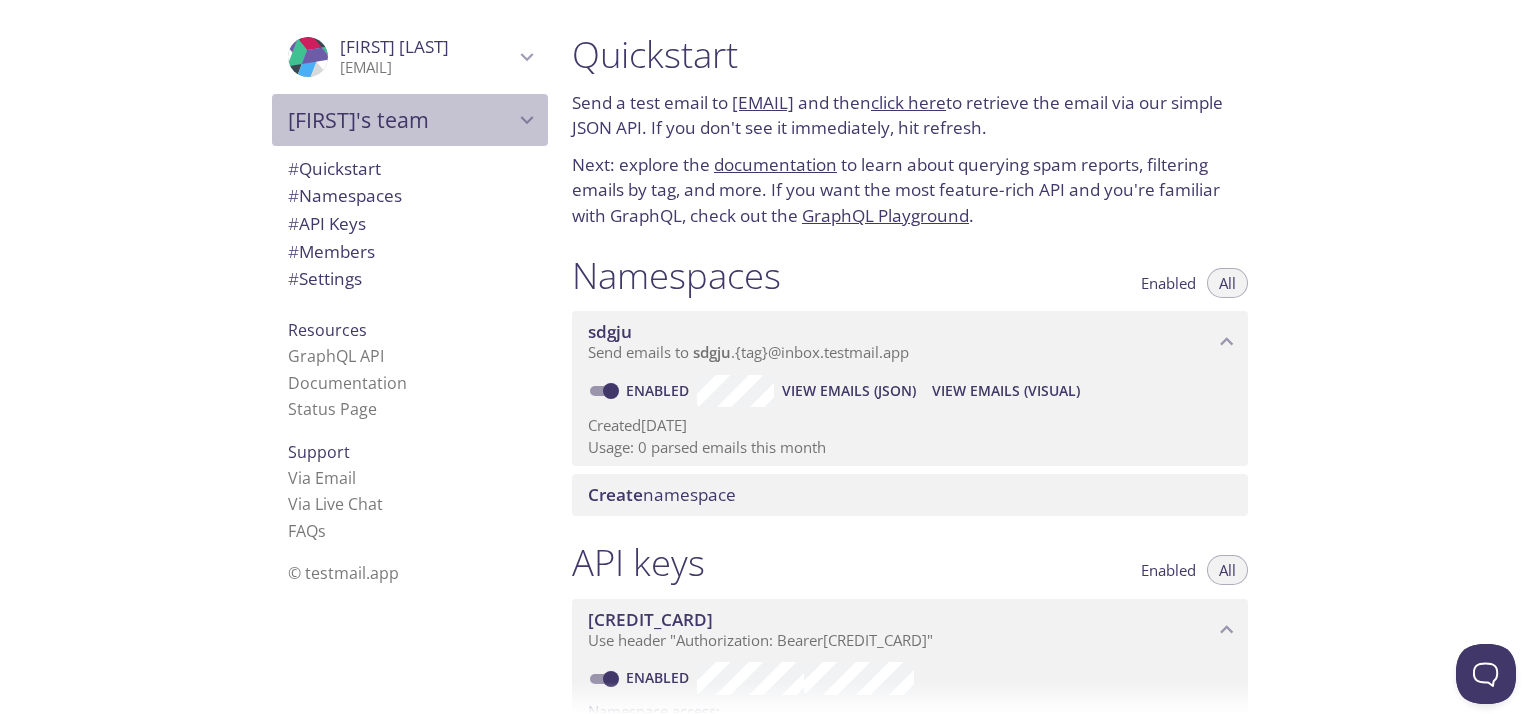click on "Mark's team" at bounding box center (401, 120) 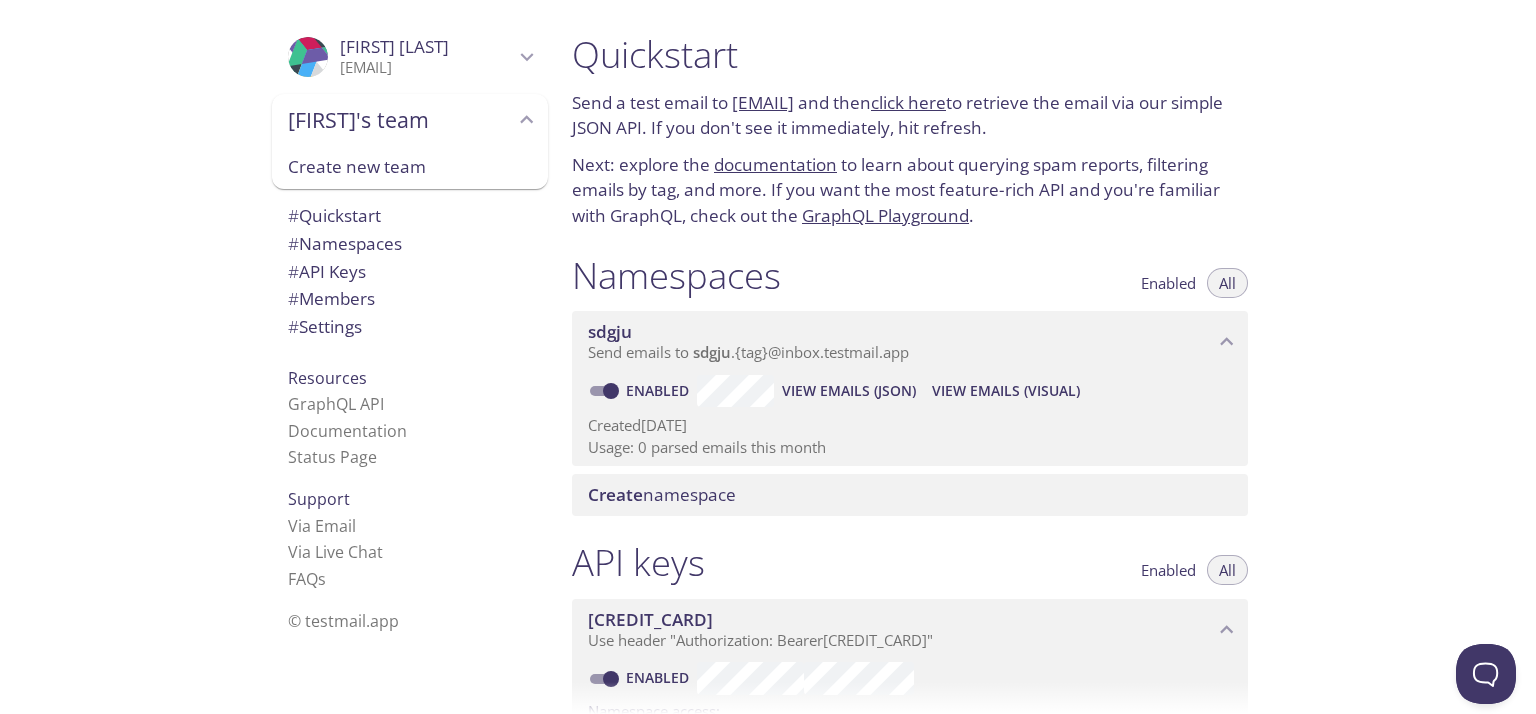 click on "201911330@gordoncollege.edu.ph" at bounding box center [427, 68] 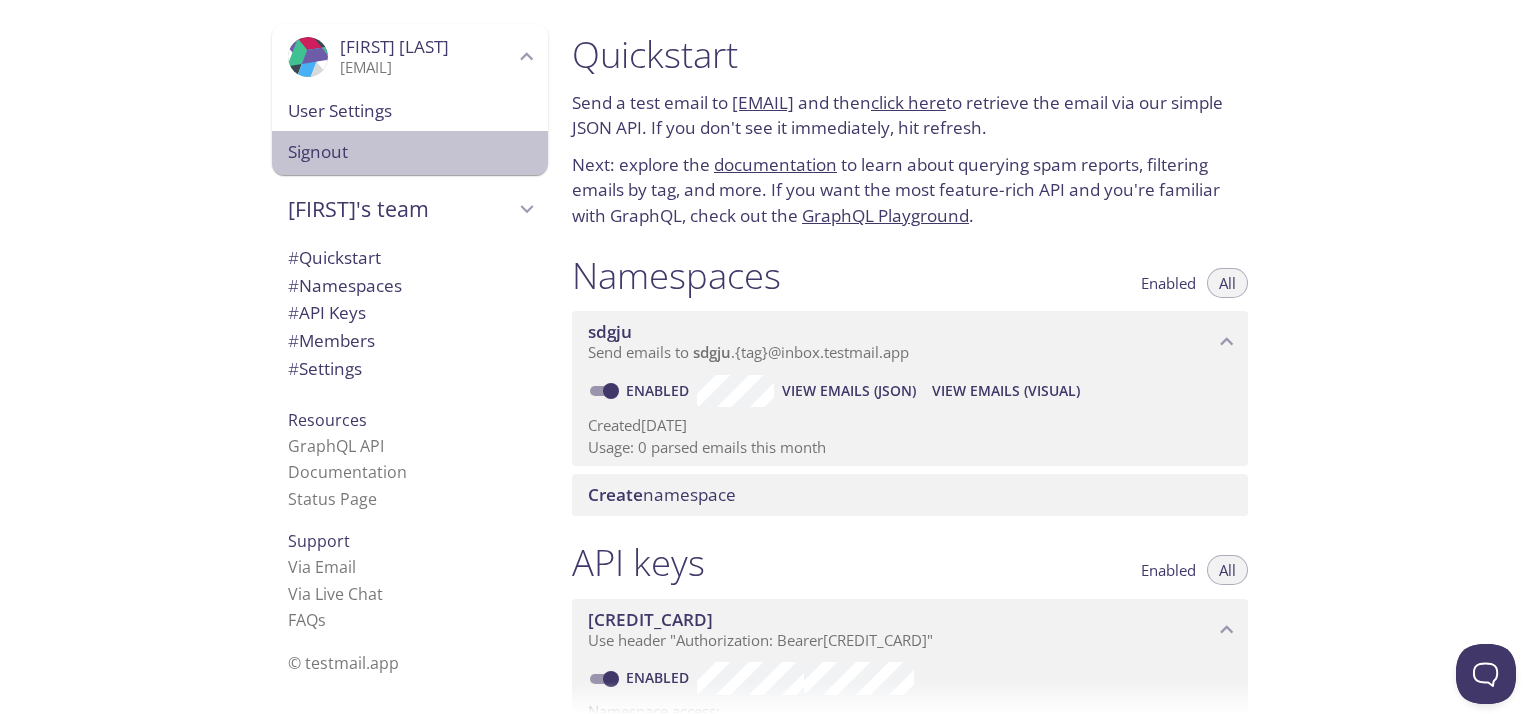 click on "Signout" at bounding box center [410, 152] 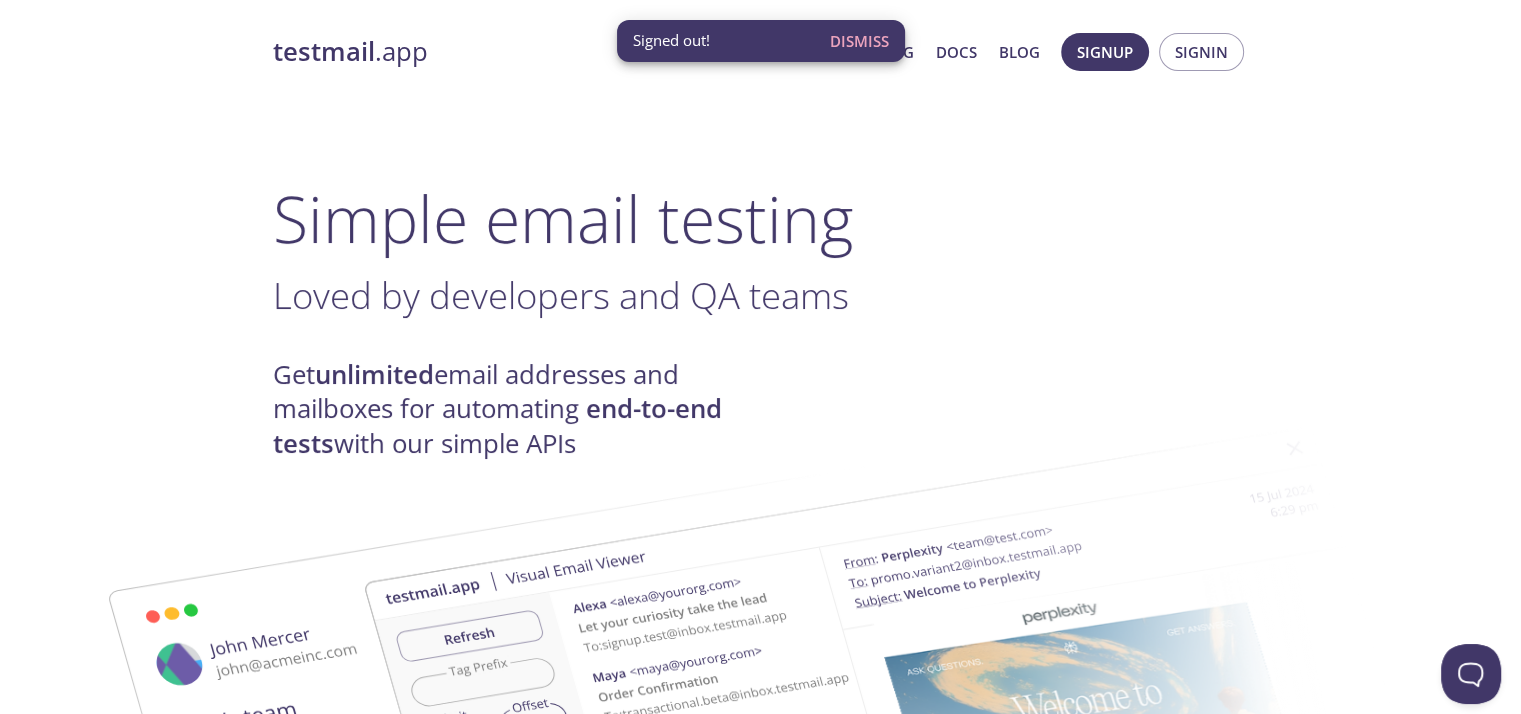 click on "Dismiss" at bounding box center (859, 41) 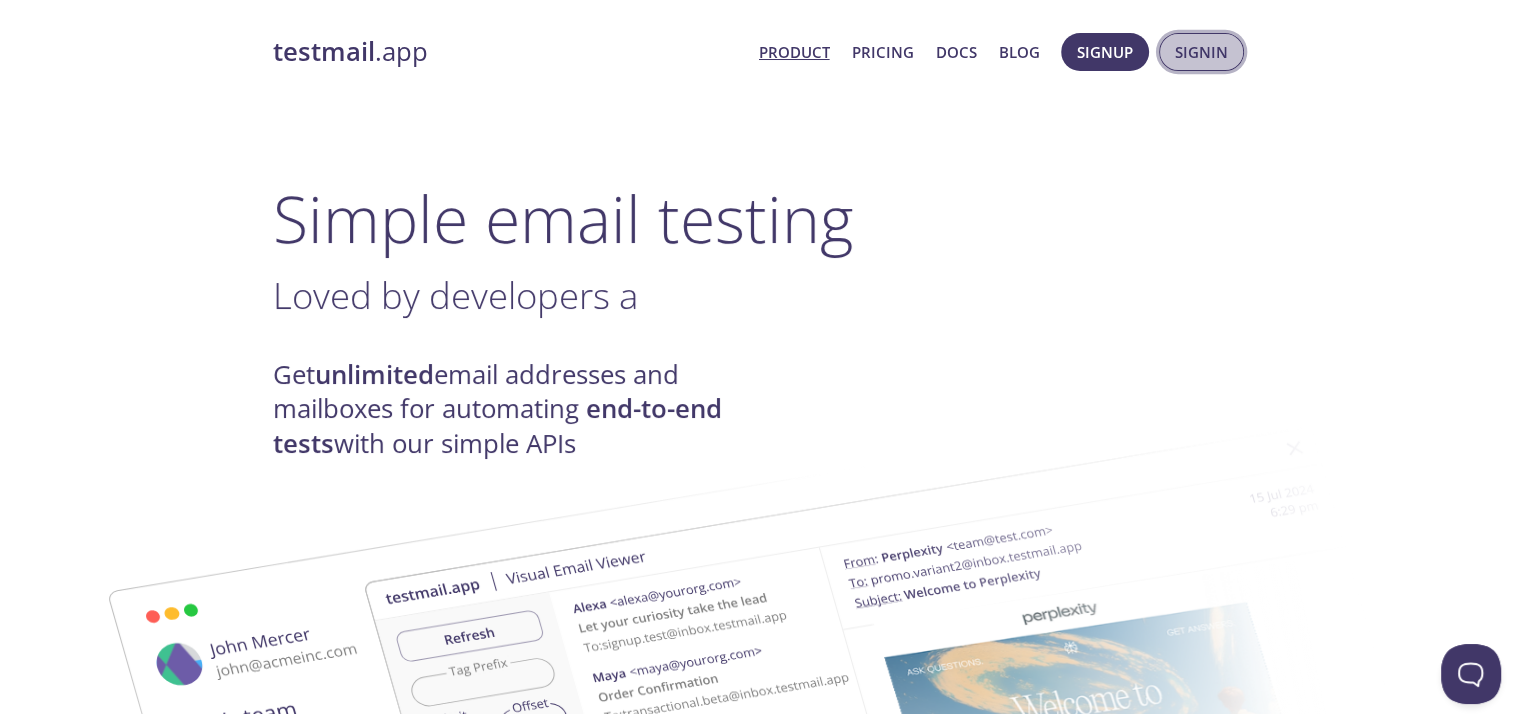 click on "Signin" at bounding box center (1201, 52) 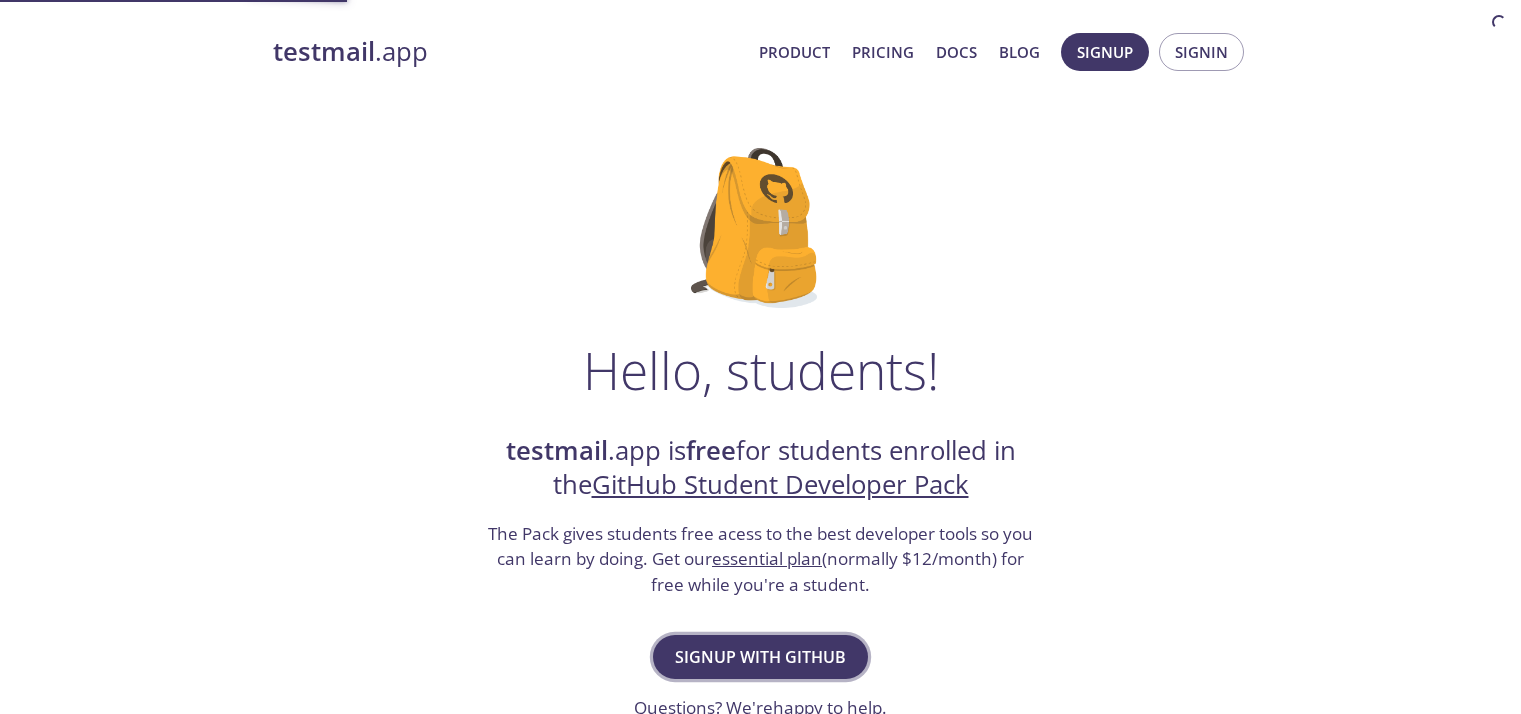 scroll, scrollTop: 0, scrollLeft: 0, axis: both 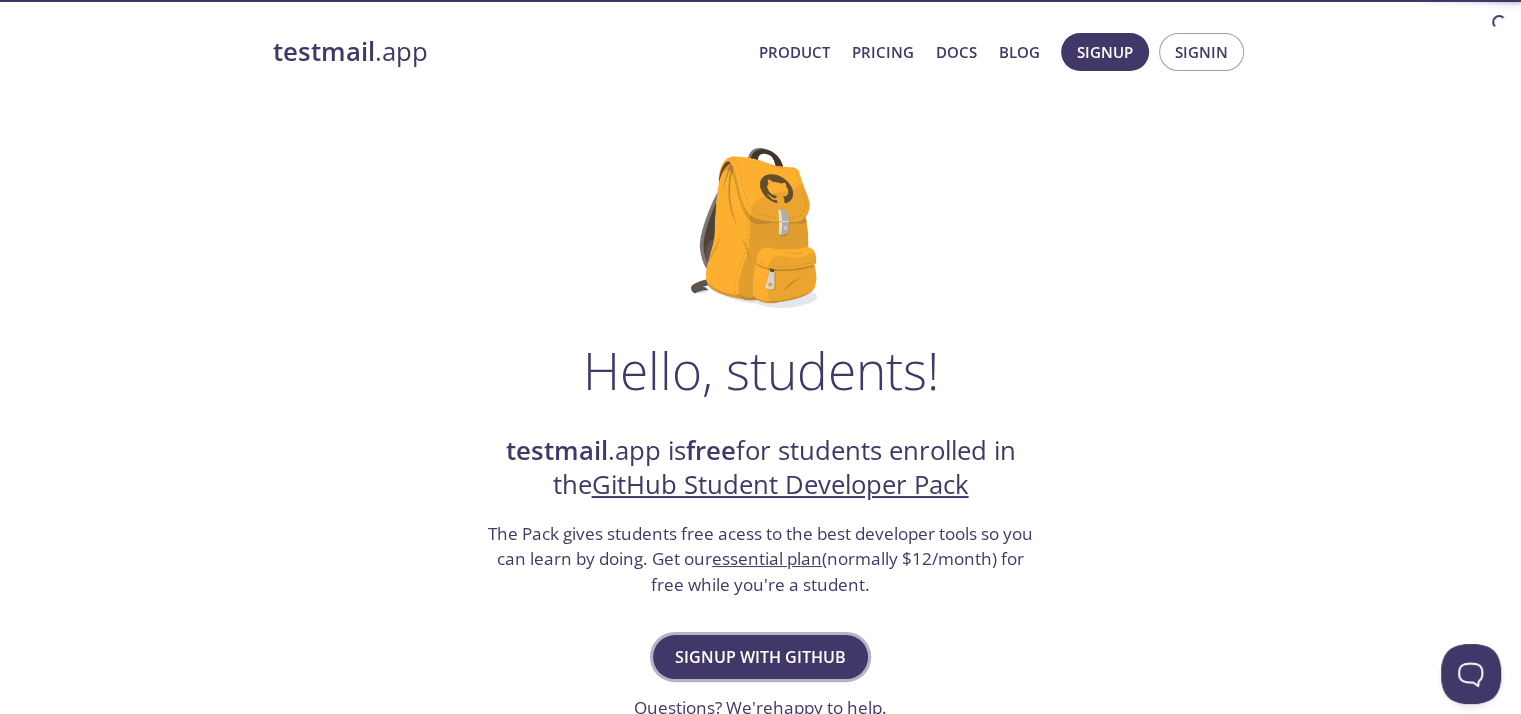 click on "Signup with GitHub" at bounding box center [760, 657] 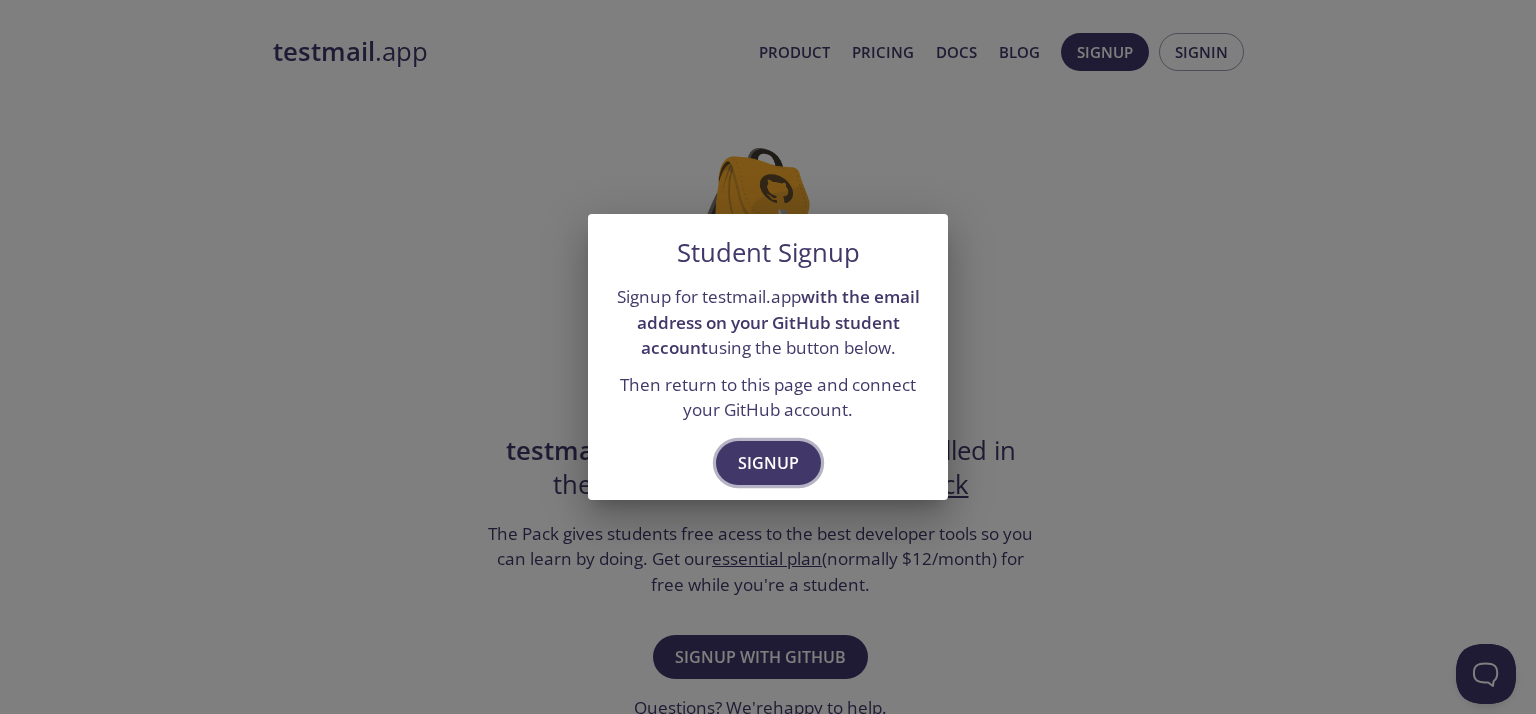click on "Signup" at bounding box center [768, 463] 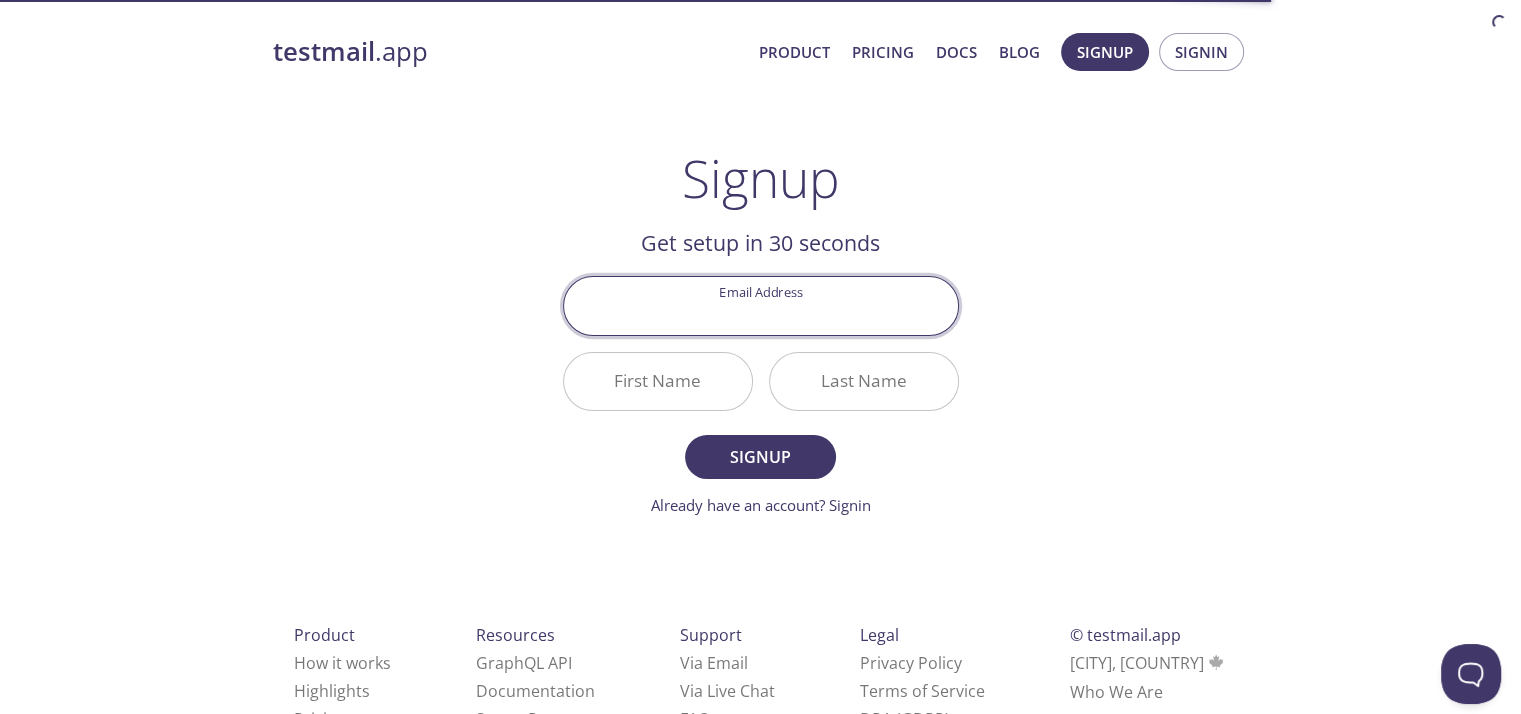 click on "Email Address" at bounding box center [761, 305] 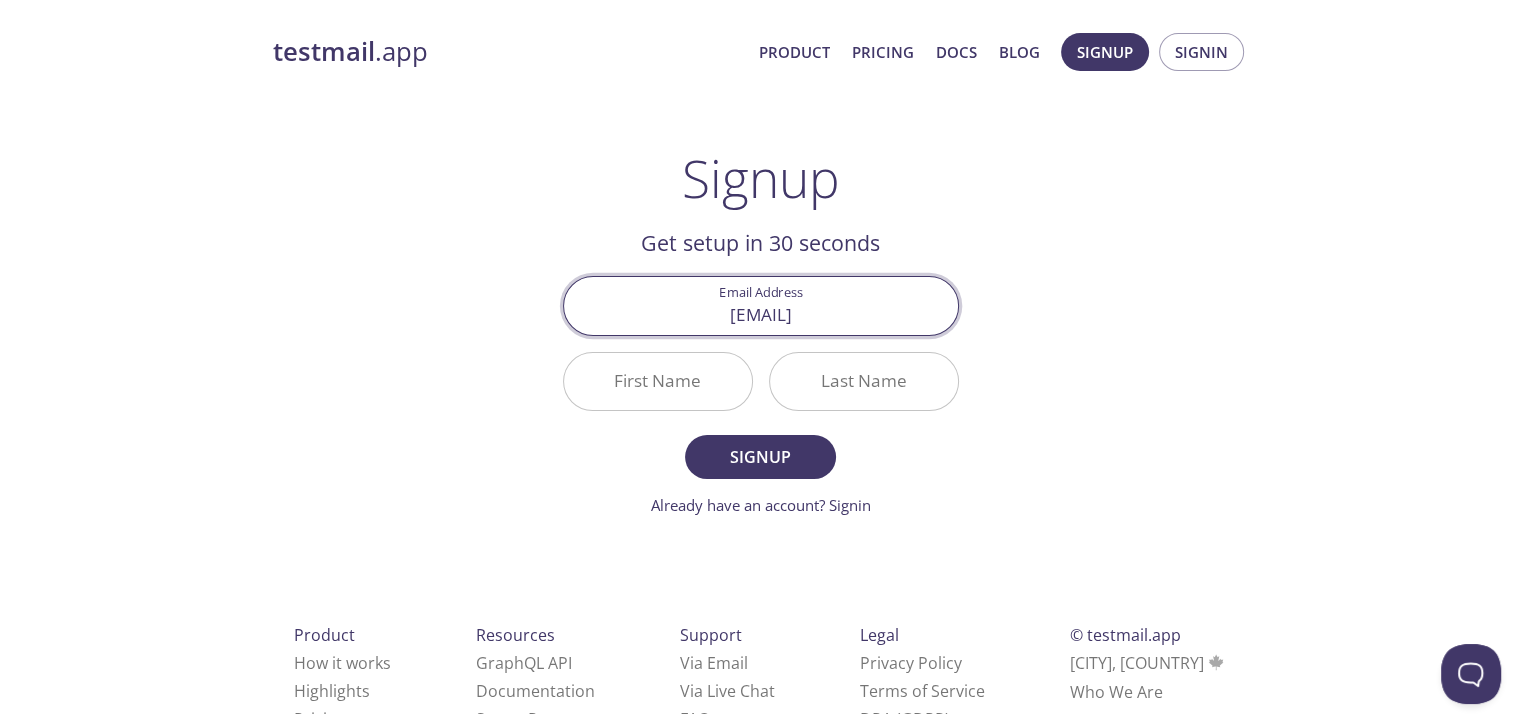 click on "marklouise.gardiola1124@gmail.com" at bounding box center [761, 305] 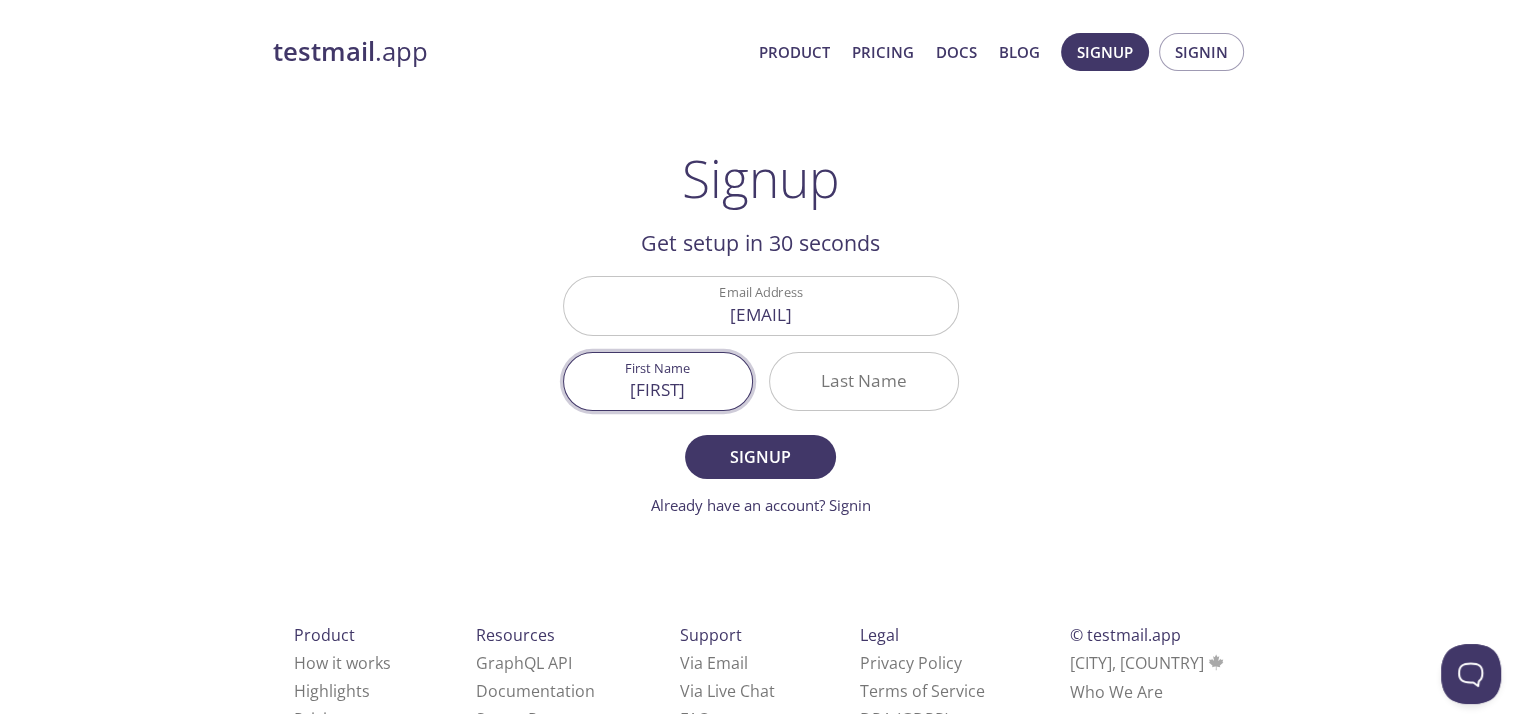 type on "Mark" 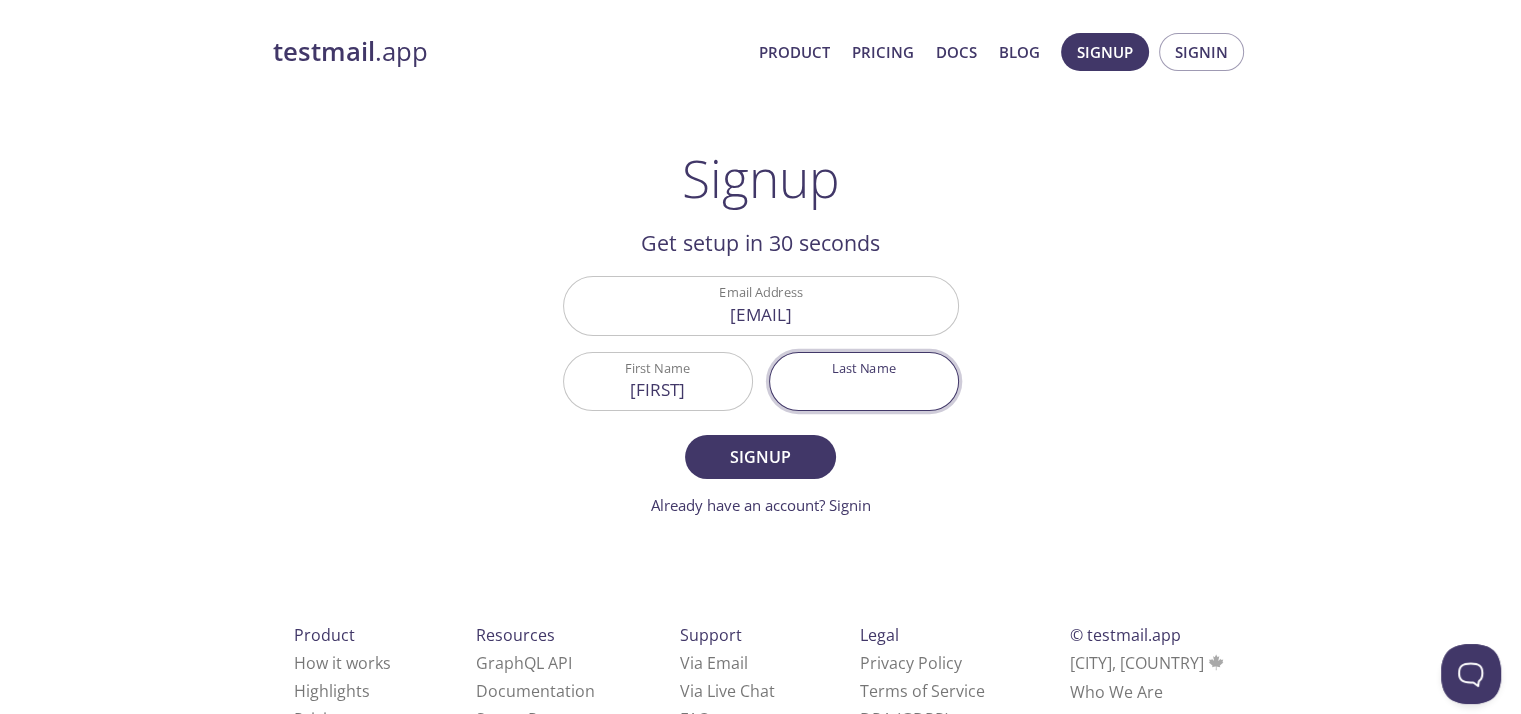 click on "Last Name" at bounding box center (864, 381) 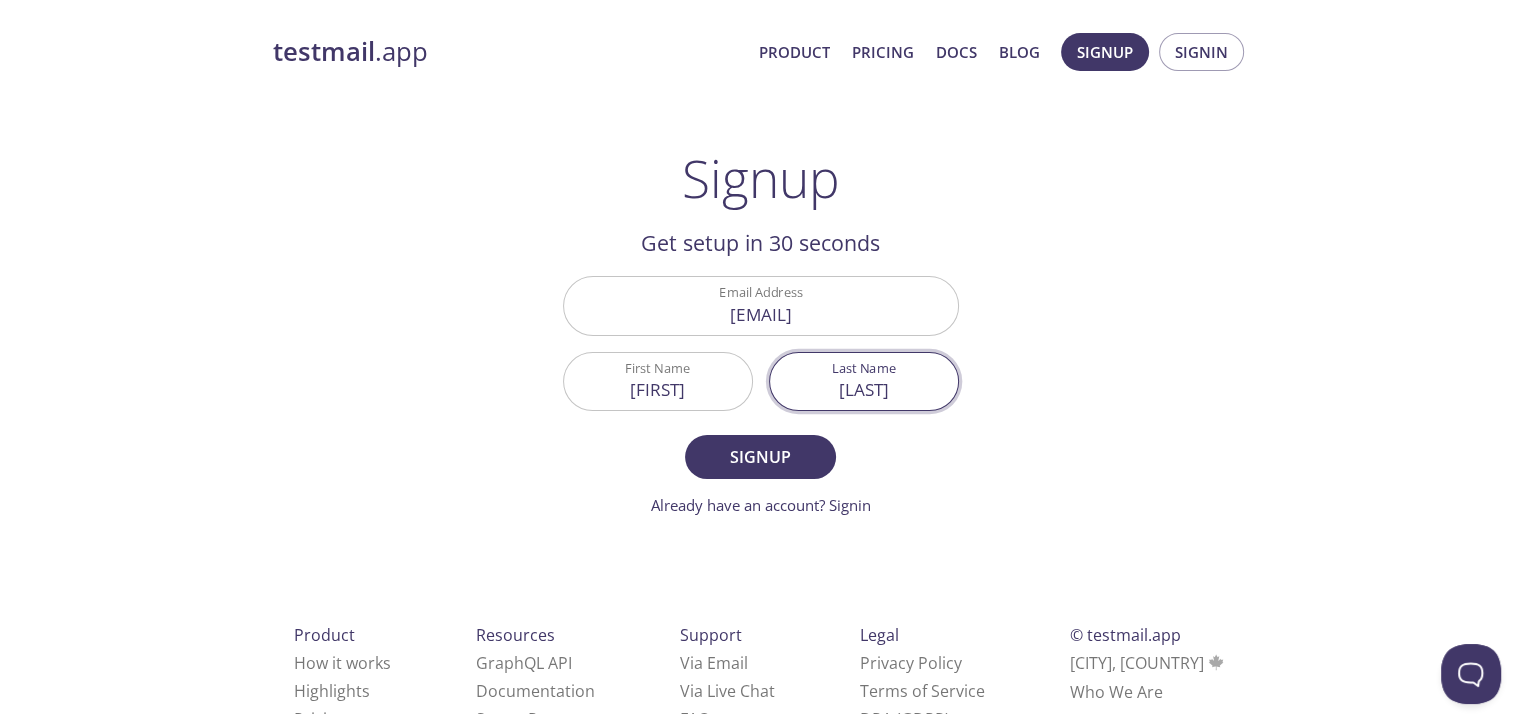 type on "Gardiola" 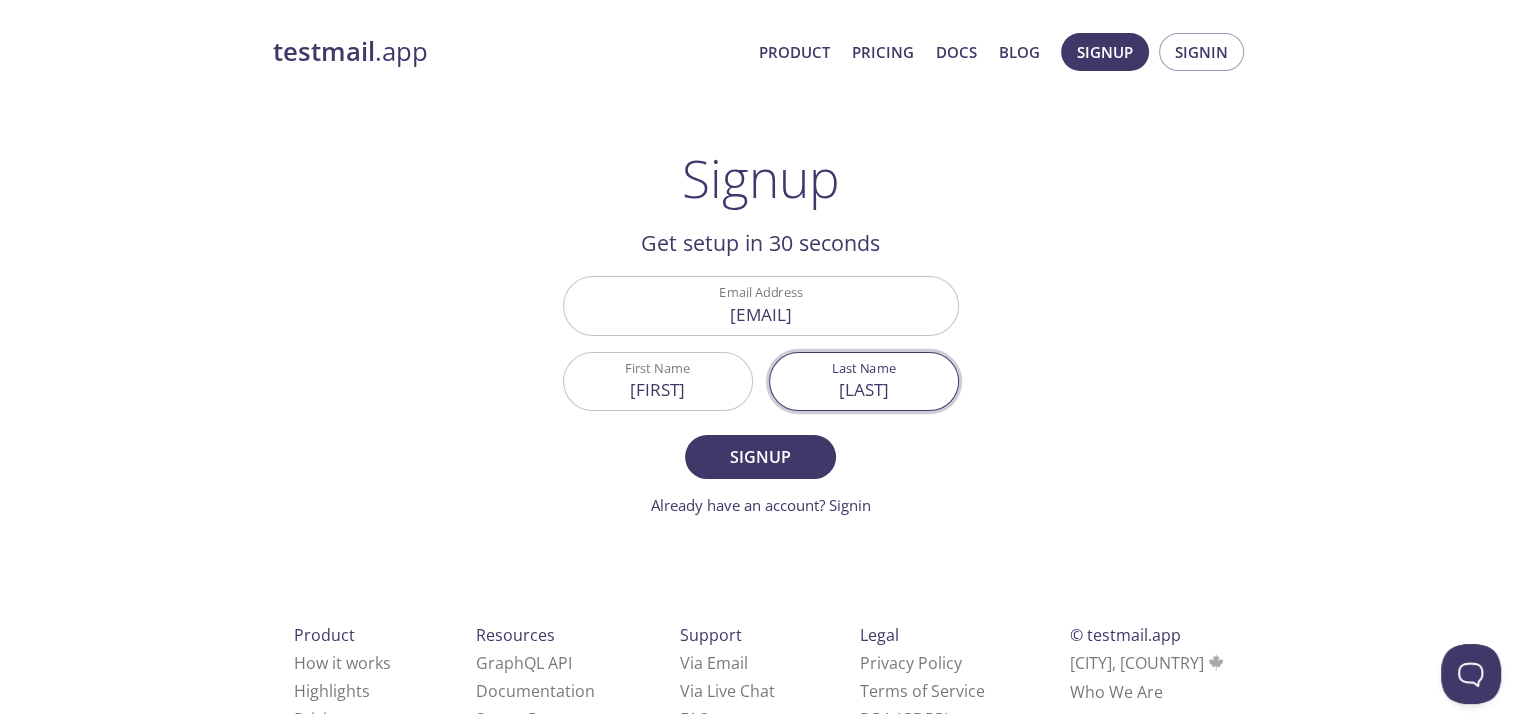 click on "Signup" at bounding box center (760, 457) 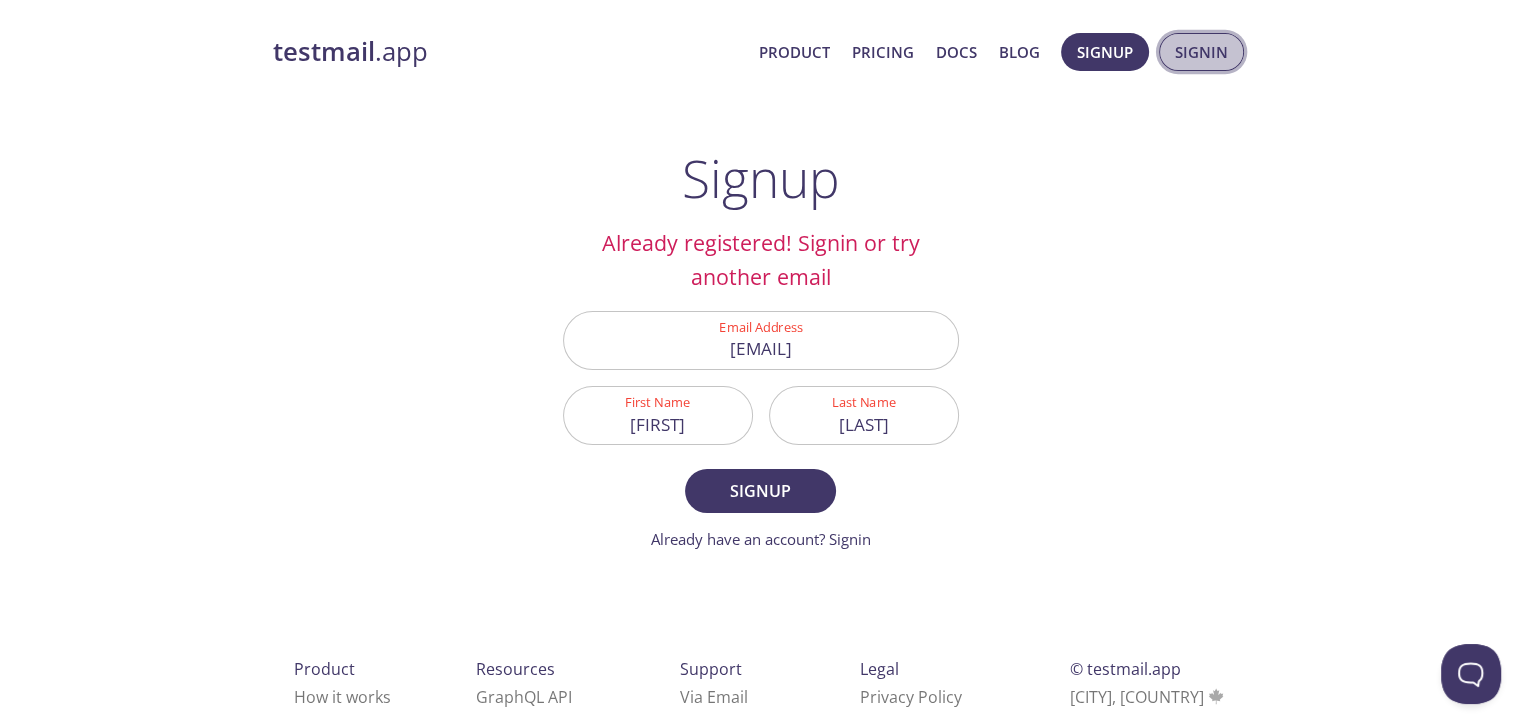 click on "Signin" at bounding box center [1201, 52] 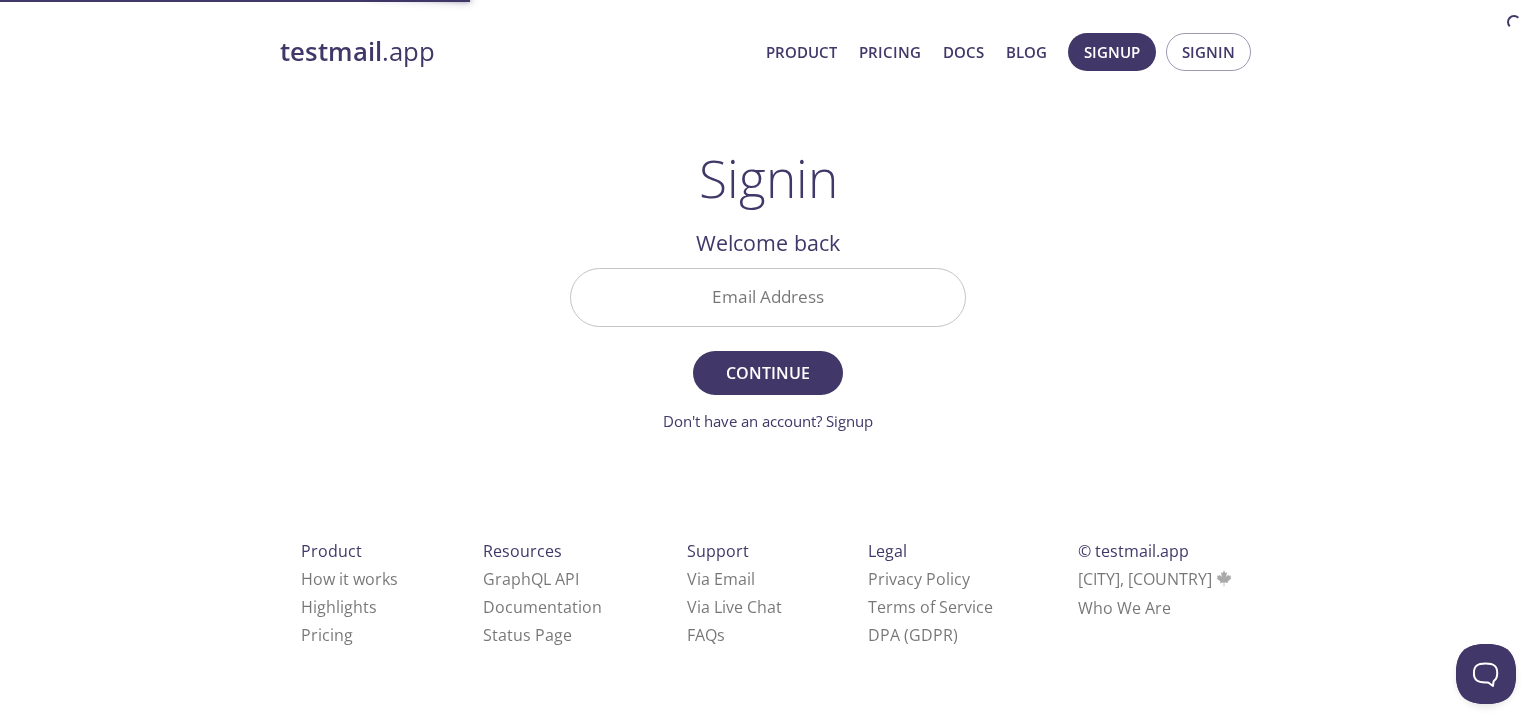 click on "Email Address" at bounding box center [768, 297] 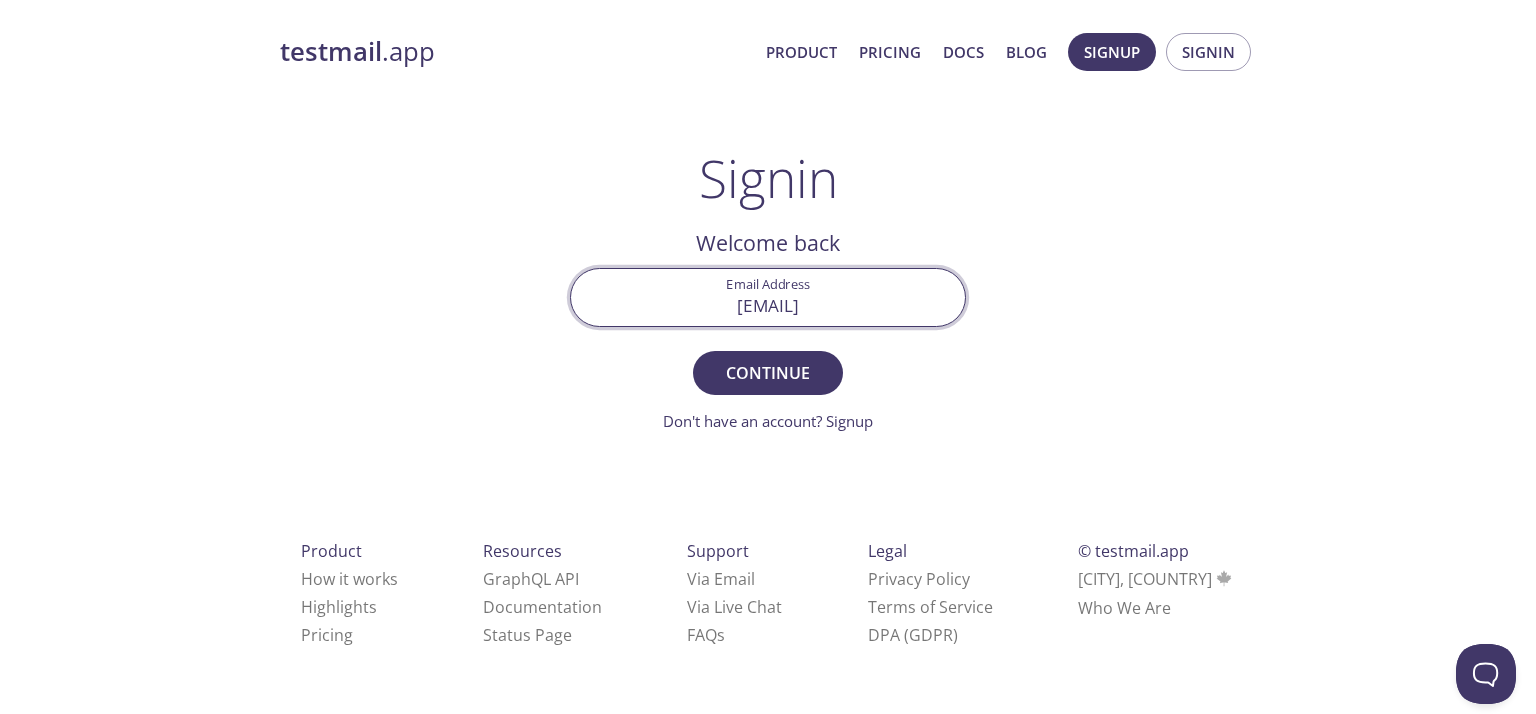 click on "marklouise.gardiola1124@gmail.com" at bounding box center [768, 297] 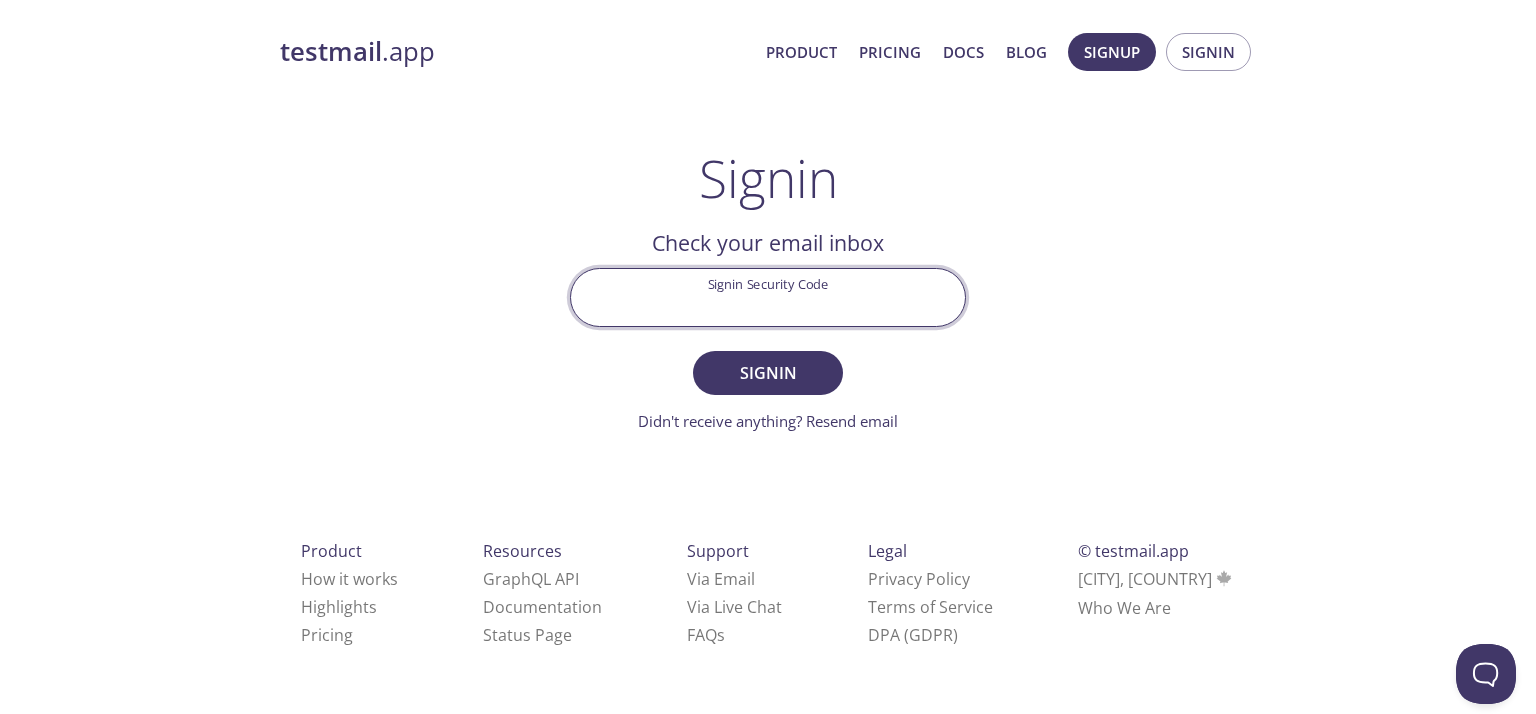paste on "J2PVBXT" 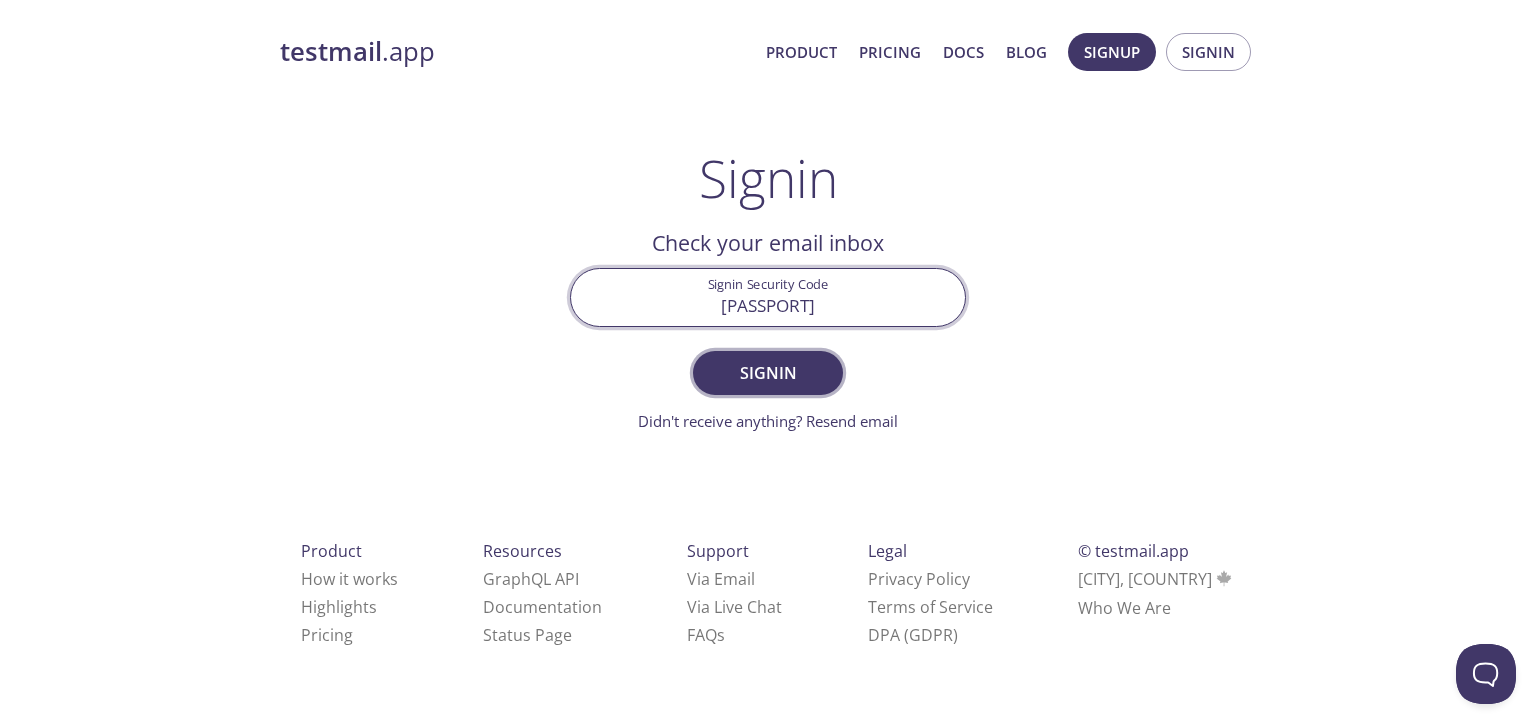type on "J2PVBXT" 